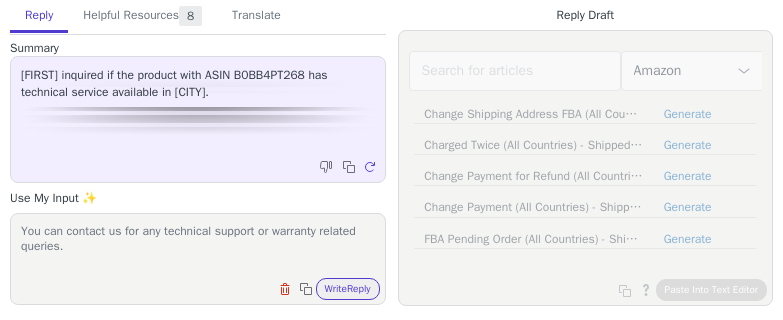 click on "Write  Reply" at bounding box center (348, 289) 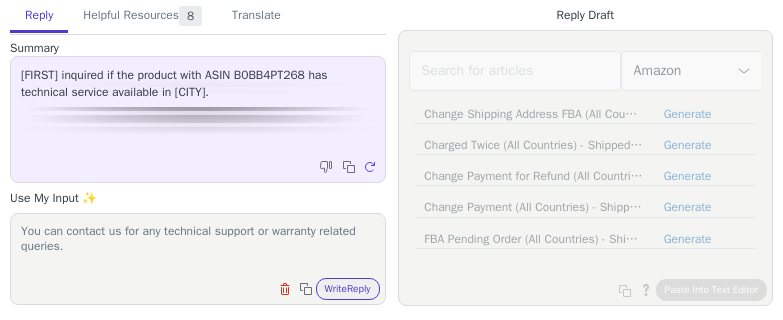 scroll, scrollTop: 0, scrollLeft: 0, axis: both 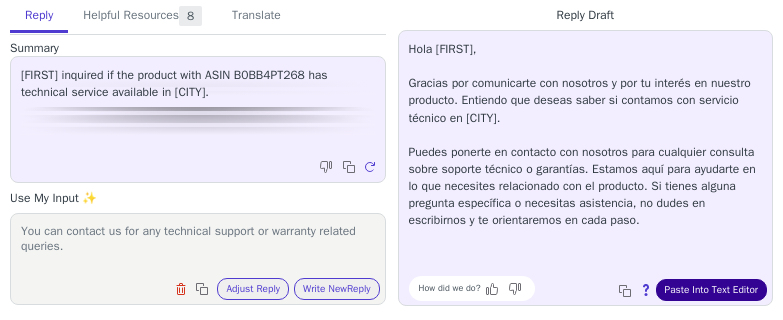 click on "Paste Into Text Editor" at bounding box center [711, 290] 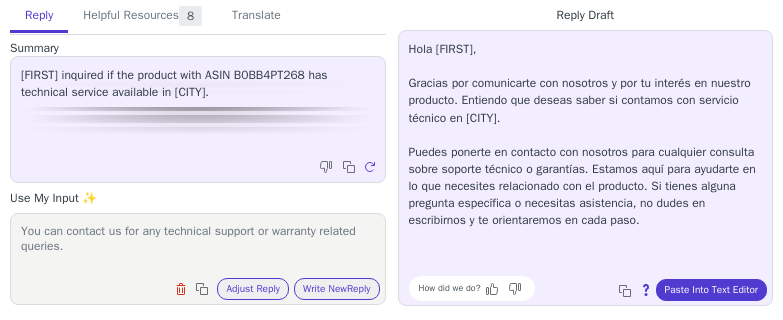 click on "Translate" at bounding box center [256, 16] 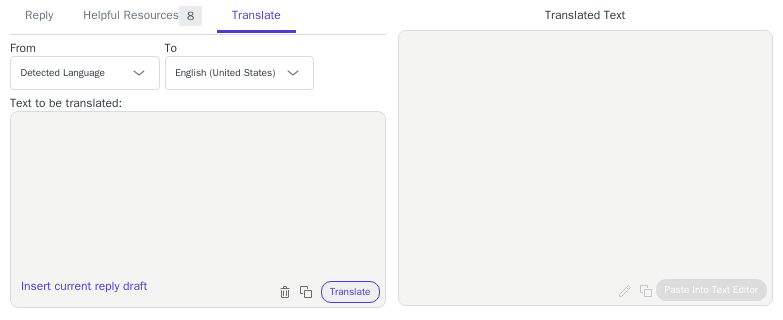 click at bounding box center [198, 197] 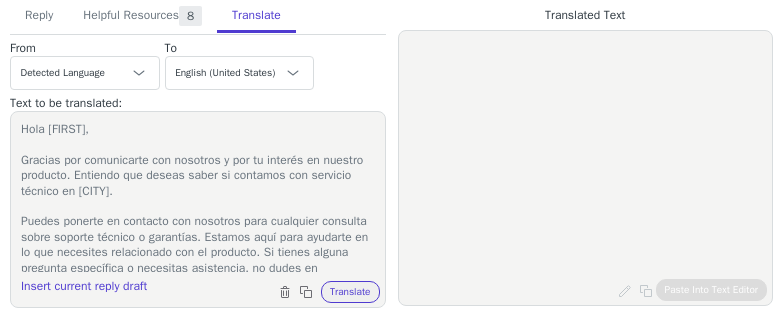 scroll, scrollTop: 19, scrollLeft: 0, axis: vertical 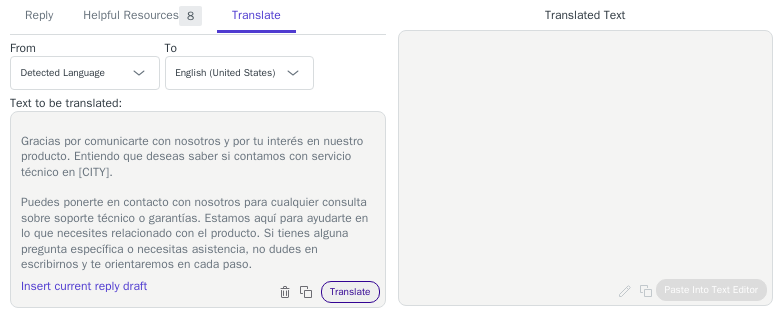type on "Hola Manuel,
Gracias por comunicarte con nosotros y por tu interés en nuestro producto. Entiendo que deseas saber si contamos con servicio técnico en Málaga.
Puedes ponerte en contacto con nosotros para cualquier consulta sobre soporte técnico o garantías. Estamos aquí para ayudarte en lo que necesites relacionado con el producto. Si tienes alguna pregunta específica o necesitas asistencia, no dudes en escribirnos y te orientaremos en cada paso." 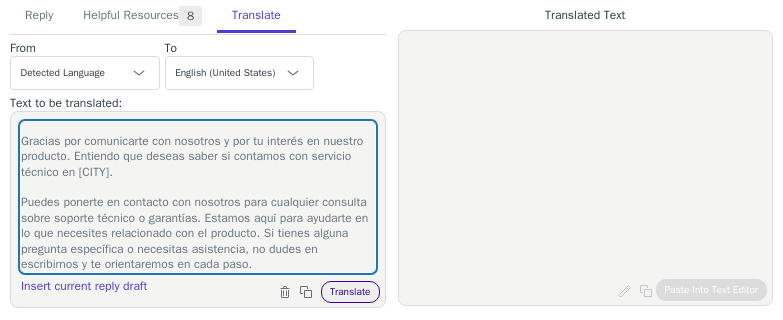 click on "Translate" at bounding box center [350, 292] 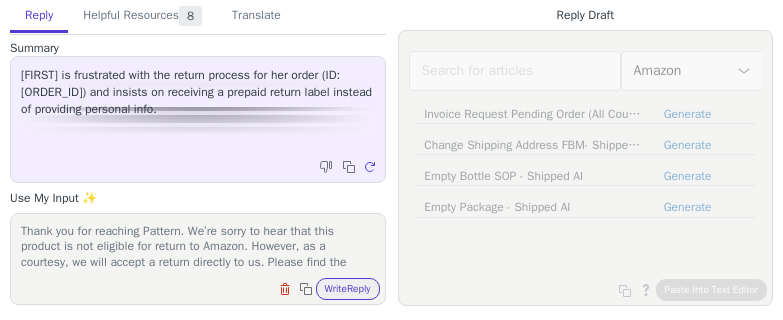 scroll, scrollTop: 0, scrollLeft: 0, axis: both 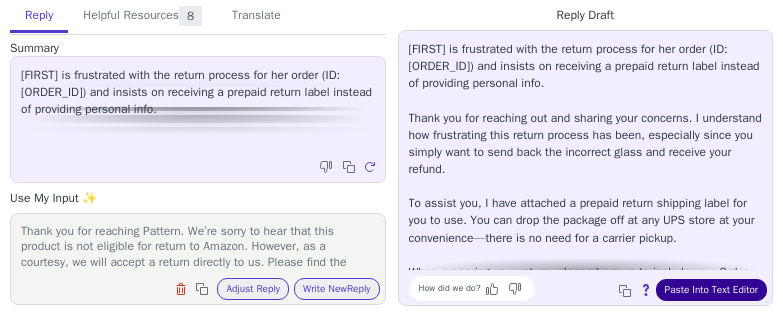 click on "Paste Into Text Editor" at bounding box center [711, 290] 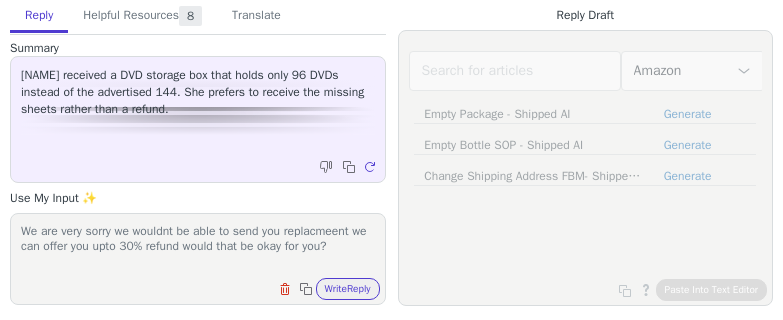 scroll, scrollTop: 0, scrollLeft: 0, axis: both 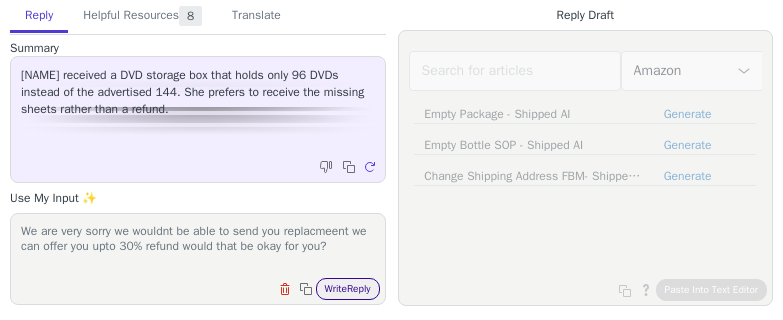 click on "Write  Reply" at bounding box center (348, 289) 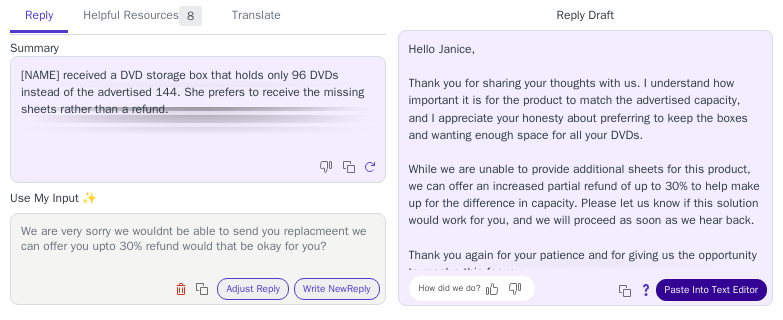 click on "Paste Into Text Editor" at bounding box center (711, 290) 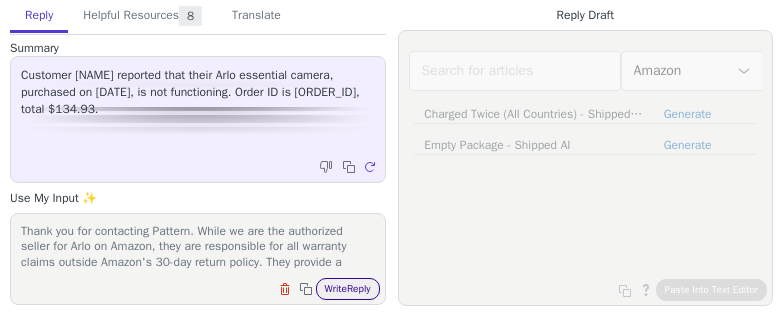 scroll, scrollTop: 0, scrollLeft: 0, axis: both 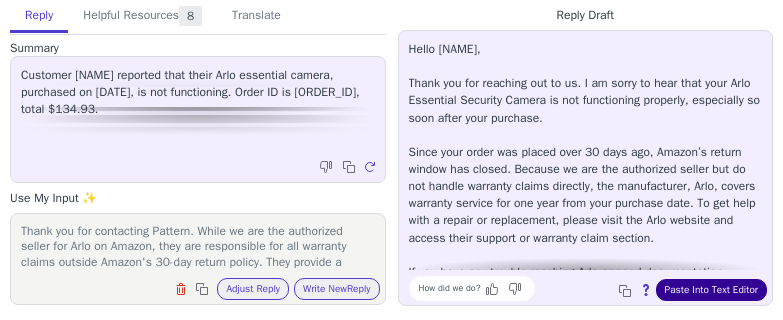 click on "Paste Into Text Editor" at bounding box center (711, 290) 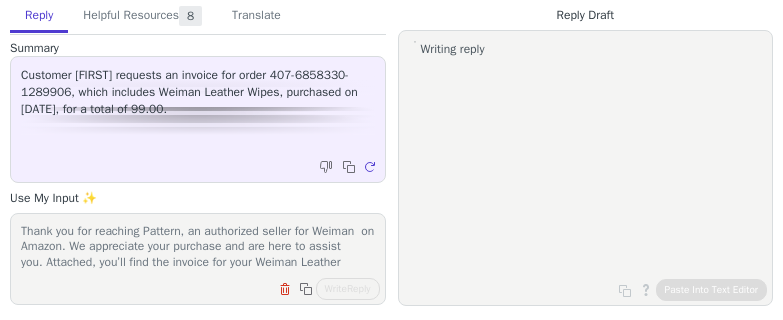 scroll, scrollTop: 0, scrollLeft: 0, axis: both 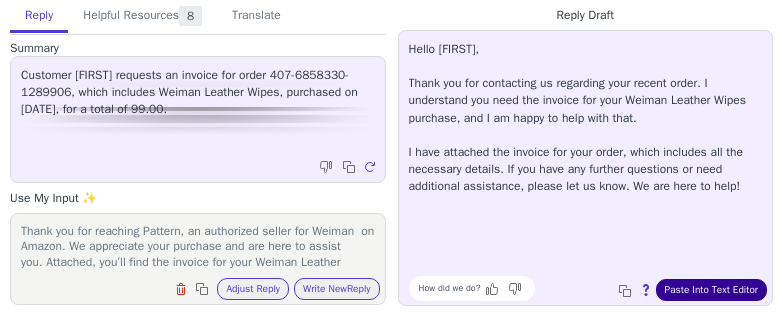 click on "Paste Into Text Editor" at bounding box center [711, 290] 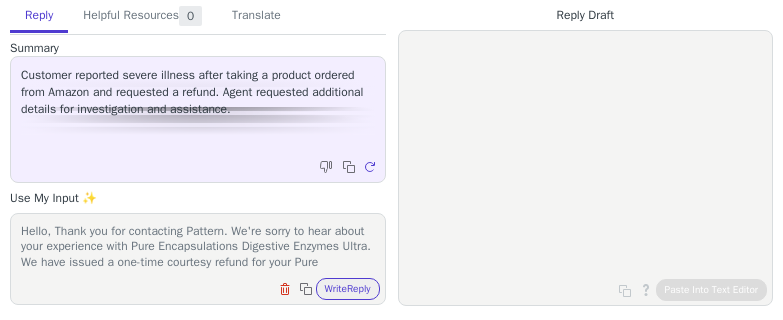 scroll, scrollTop: 0, scrollLeft: 0, axis: both 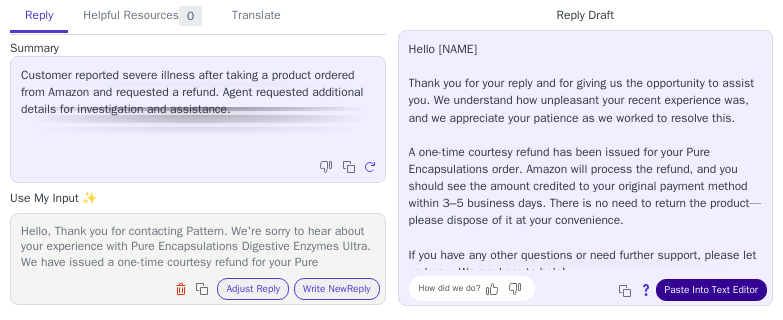click on "Paste Into Text Editor" at bounding box center (711, 290) 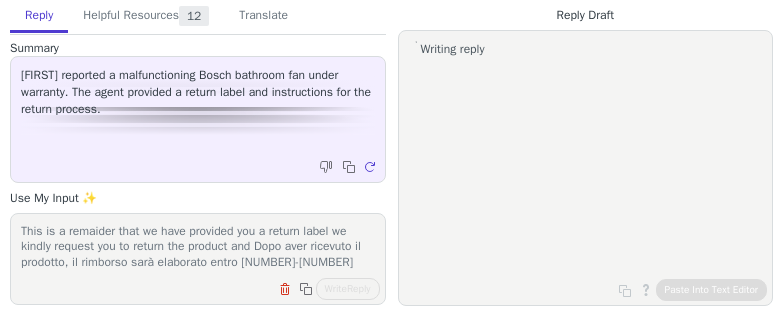 scroll, scrollTop: 0, scrollLeft: 0, axis: both 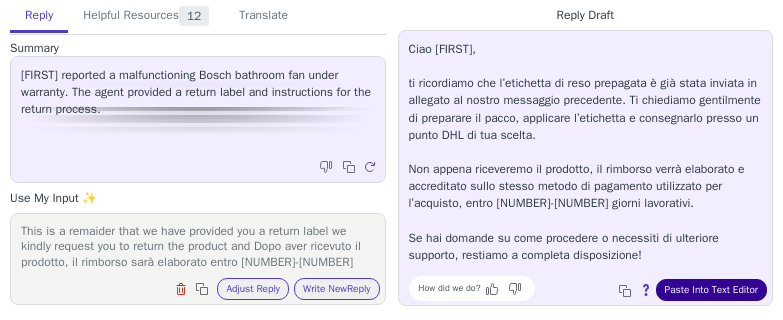 click on "Paste Into Text Editor" at bounding box center [711, 290] 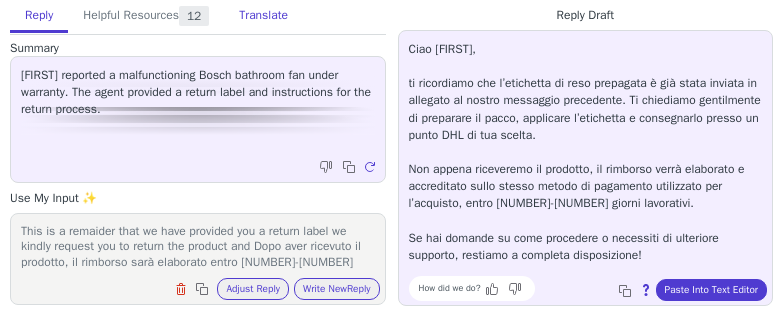 click on "Translate" at bounding box center (263, 16) 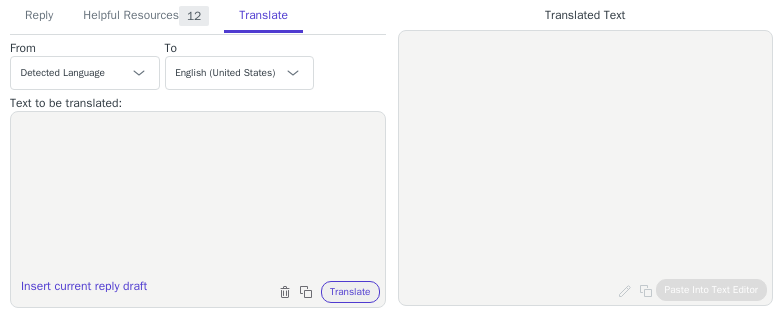 click at bounding box center [198, 197] 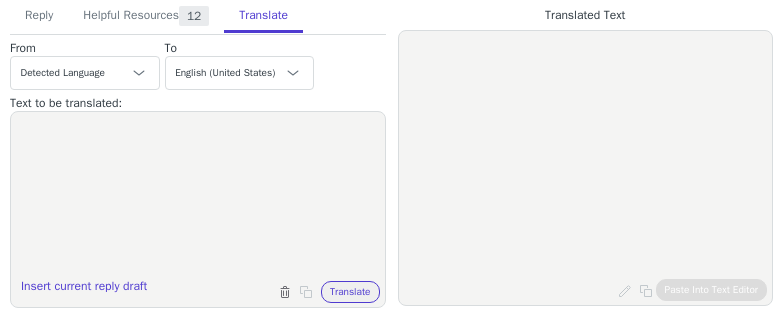 click at bounding box center (198, 197) 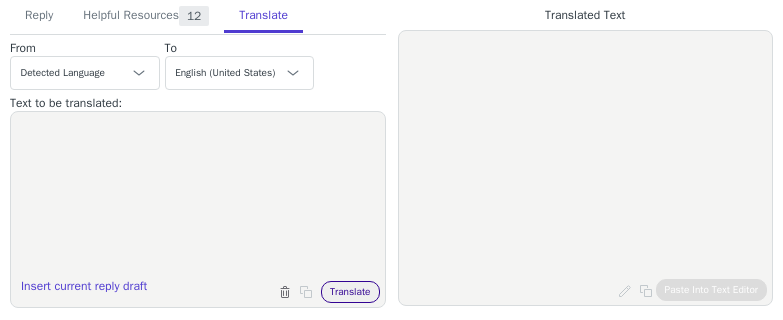 paste on "Ciao [FIRST],
ti ricordiamo che l’etichetta di reso prepagata è già stata inviata in allegato al nostro messaggio precedente. Ti chiediamo gentilmente di preparare il pacco, applicare l’etichetta e consegnarlo presso un punto DHL di tua scelta.
Non appena riceveremo il prodotto, il rimborso verrà elaborato e accreditato sullo stesso metodo di pagamento utilizzato per l’acquisto, entro [NUMBER]-[NUMBER] giorni lavorativi.
Se hai domande su come procedere o necessiti di ulteriore supporto, restiamo a completa disposizione!" 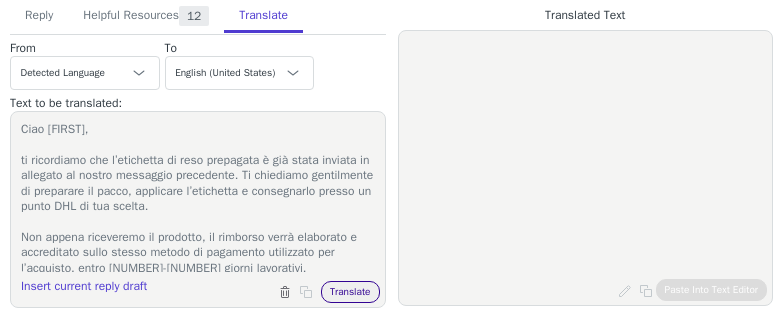 scroll, scrollTop: 49, scrollLeft: 0, axis: vertical 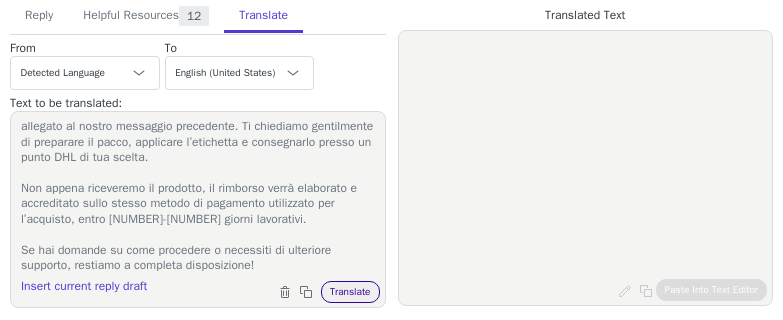 type on "Ciao [FIRST],
ti ricordiamo che l’etichetta di reso prepagata è già stata inviata in allegato al nostro messaggio precedente. Ti chiediamo gentilmente di preparare il pacco, applicare l’etichetta e consegnarlo presso un punto DHL di tua scelta.
Non appena riceveremo il prodotto, il rimborso verrà elaborato e accreditato sullo stesso metodo di pagamento utilizzato per l’acquisto, entro [NUMBER]-[NUMBER] giorni lavorativi.
Se hai domande su come procedere o necessiti di ulteriore supporto, restiamo a completa disposizione!" 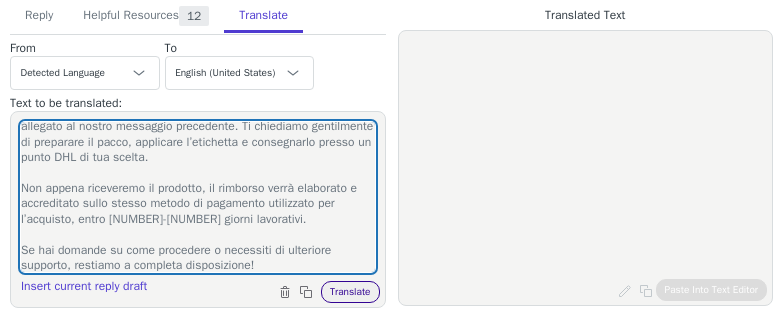 click on "Translate" at bounding box center (350, 292) 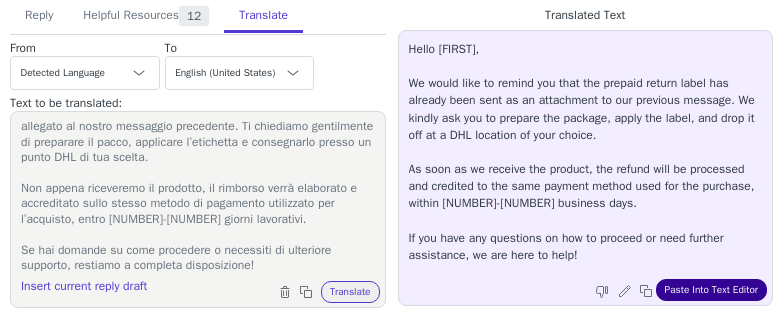 click on "Paste Into Text Editor" at bounding box center (711, 290) 